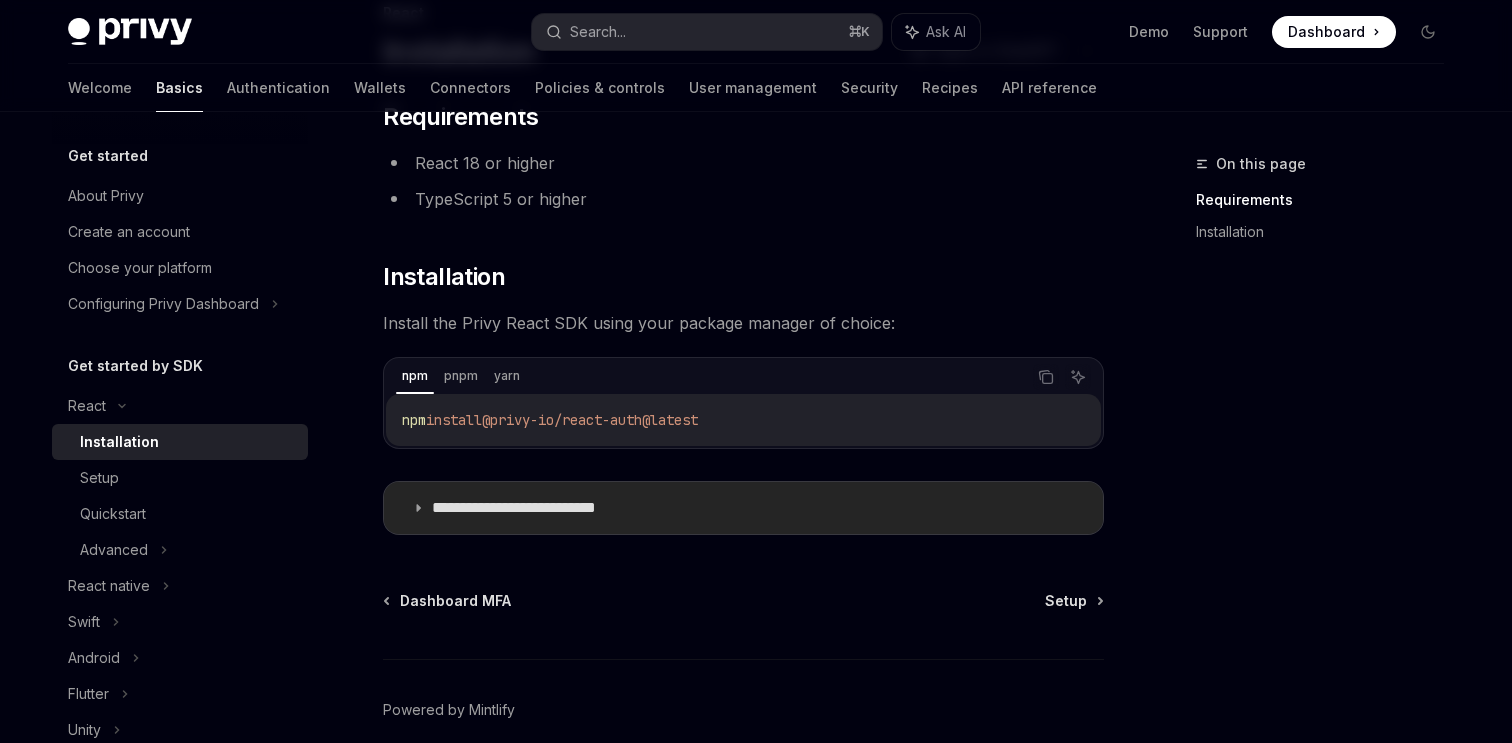 scroll, scrollTop: 124, scrollLeft: 0, axis: vertical 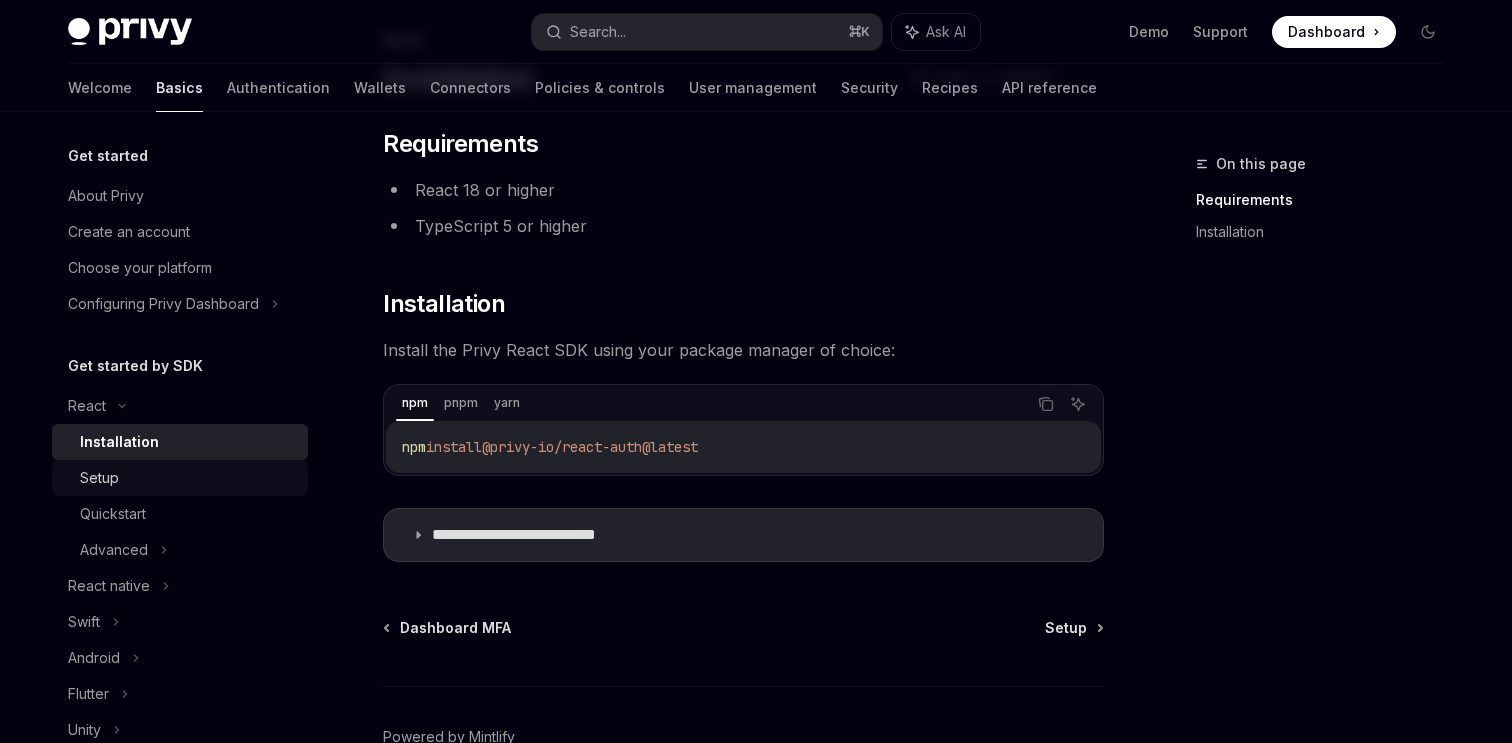 click on "Setup" at bounding box center [188, 478] 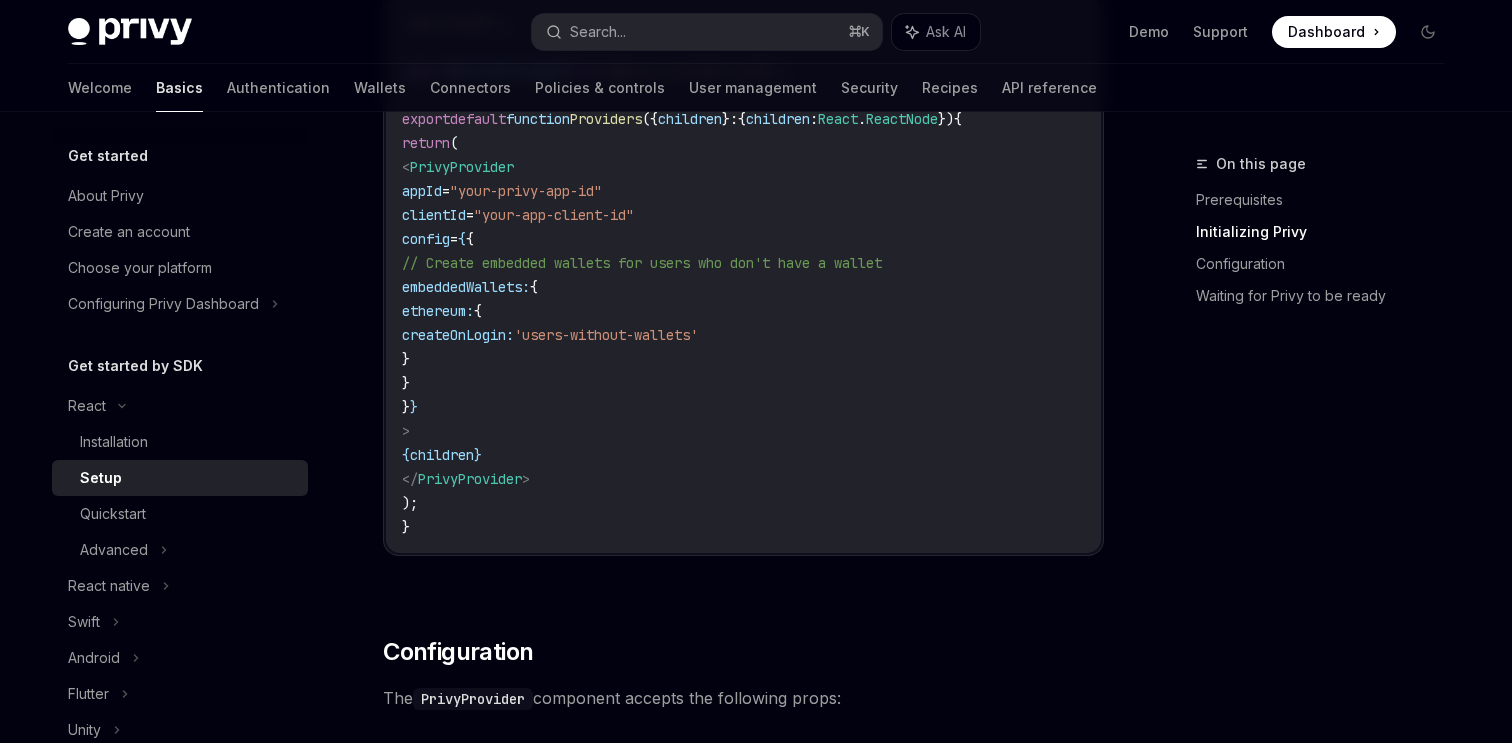 scroll, scrollTop: 0, scrollLeft: 0, axis: both 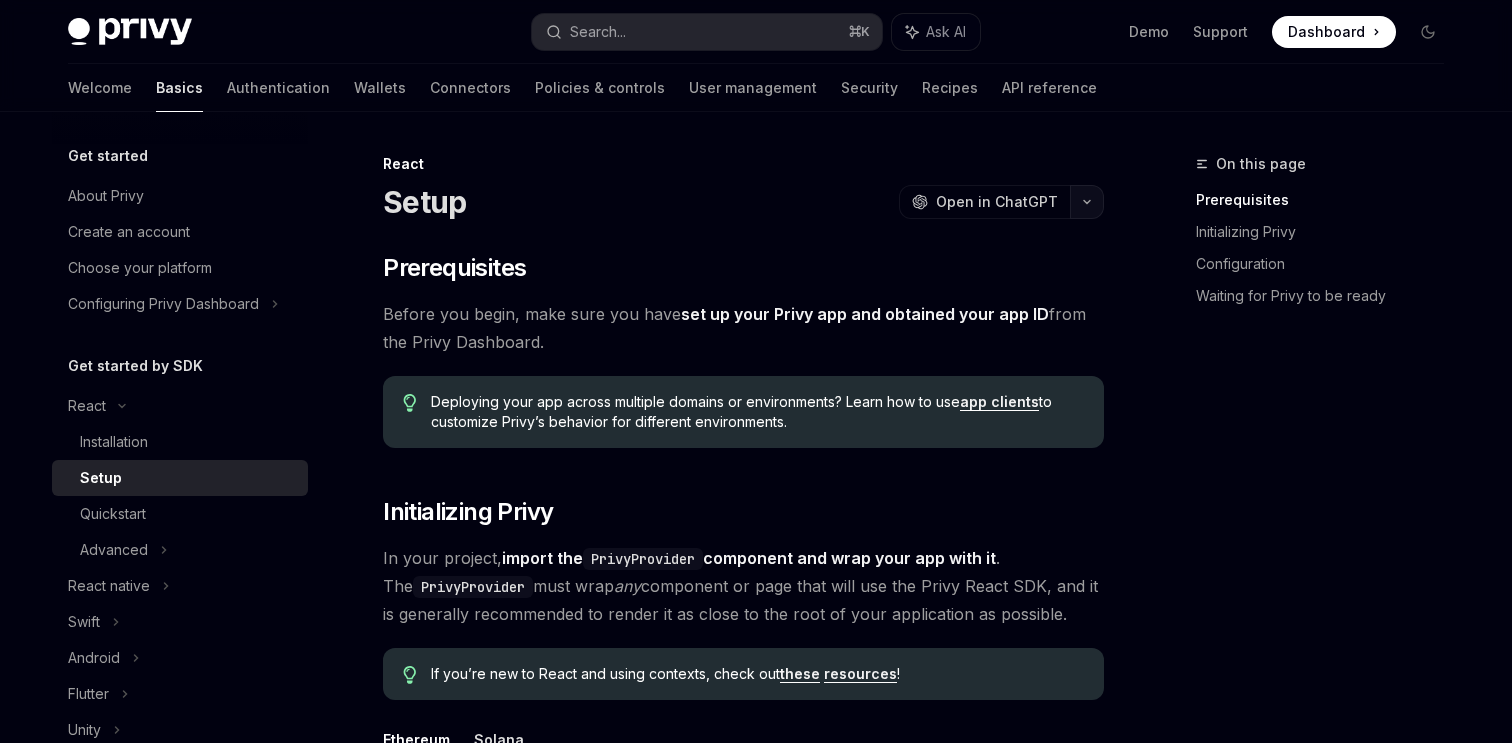 click 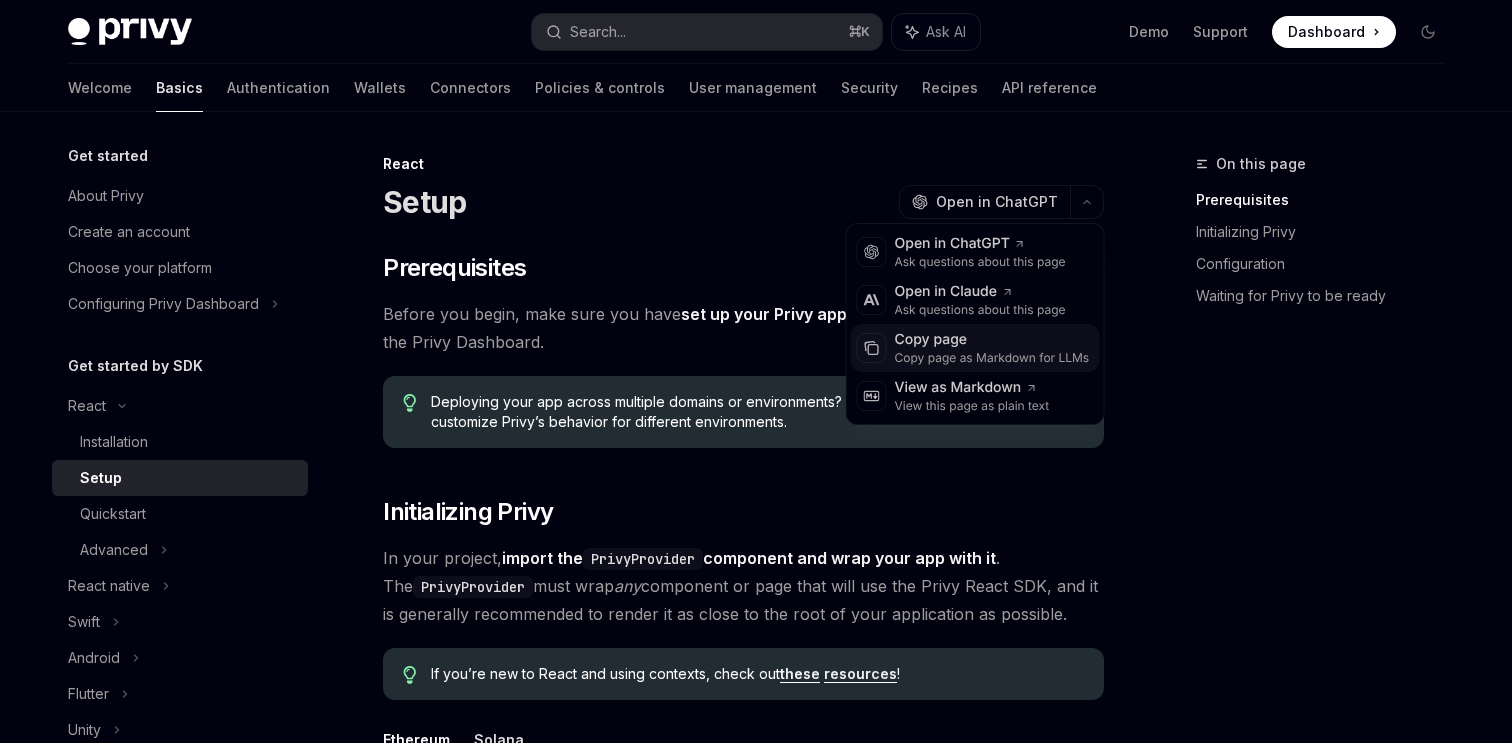 click on "Copy page" at bounding box center [992, 340] 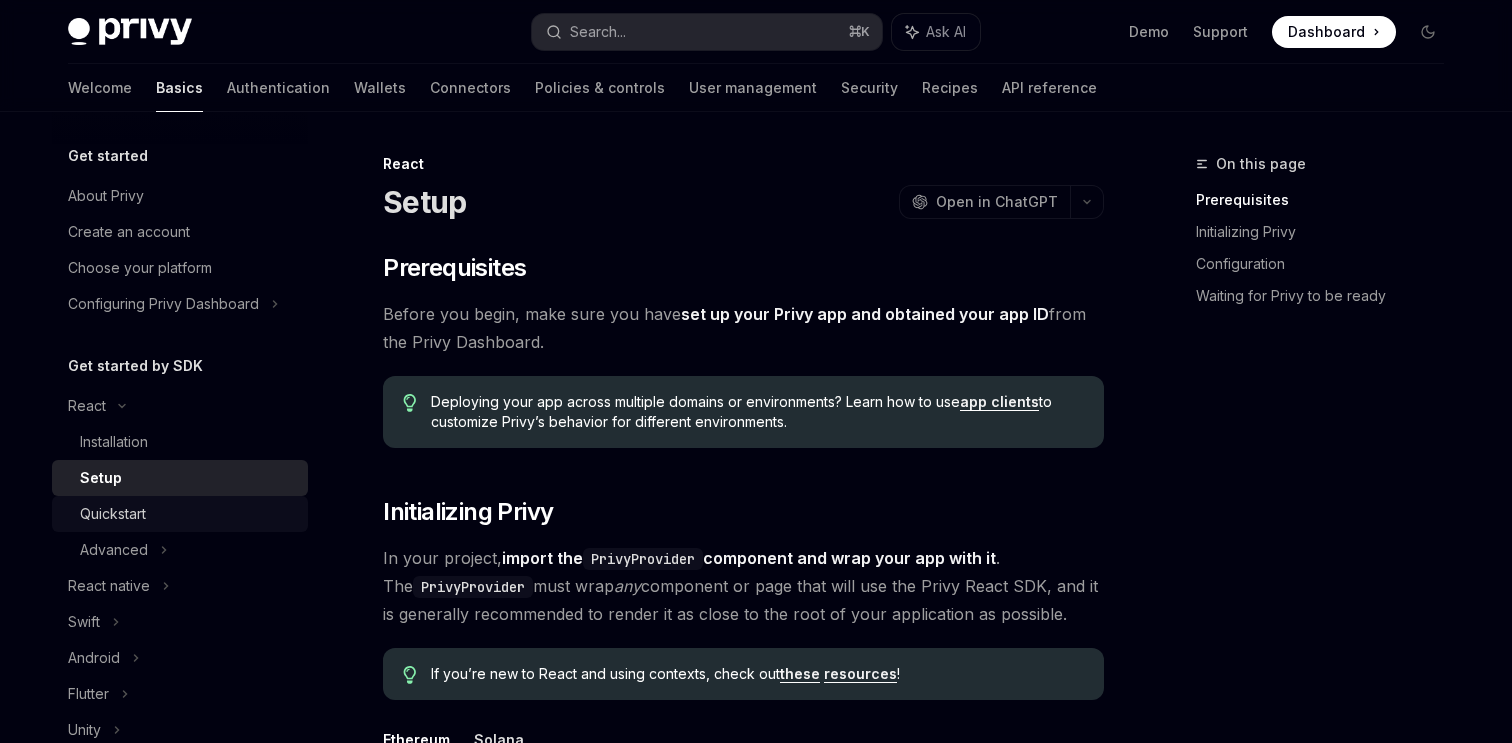 click on "Quickstart" at bounding box center [180, 514] 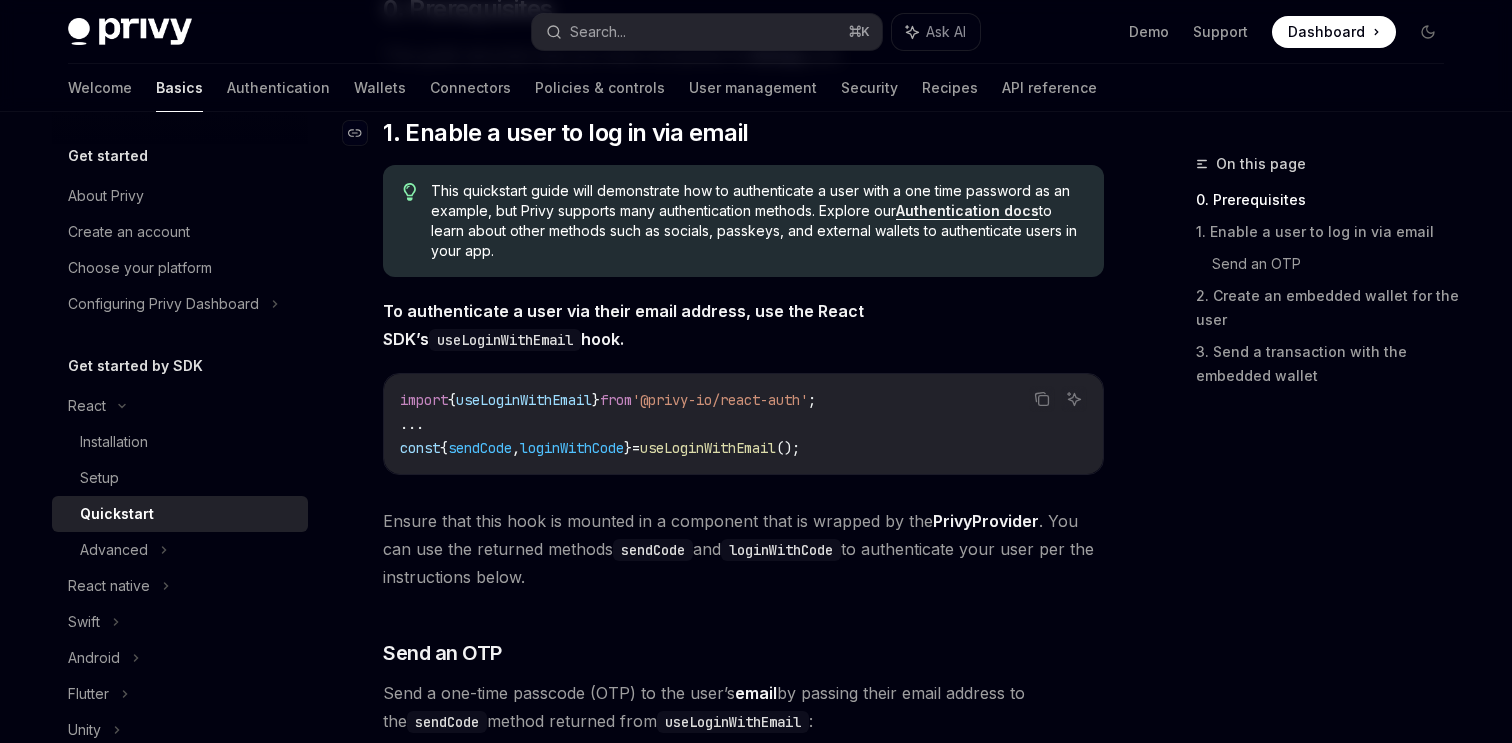 scroll, scrollTop: 628, scrollLeft: 0, axis: vertical 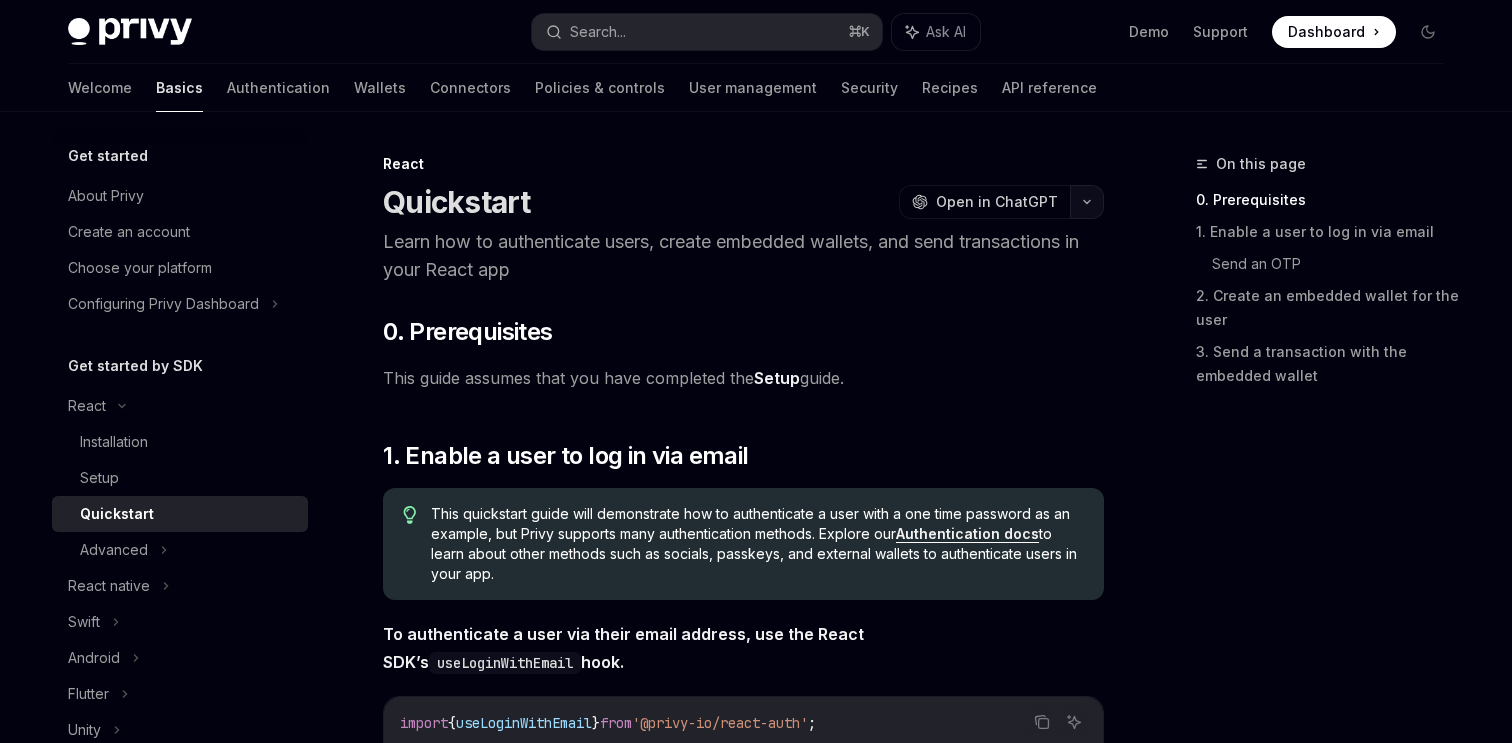 click at bounding box center [1087, 202] 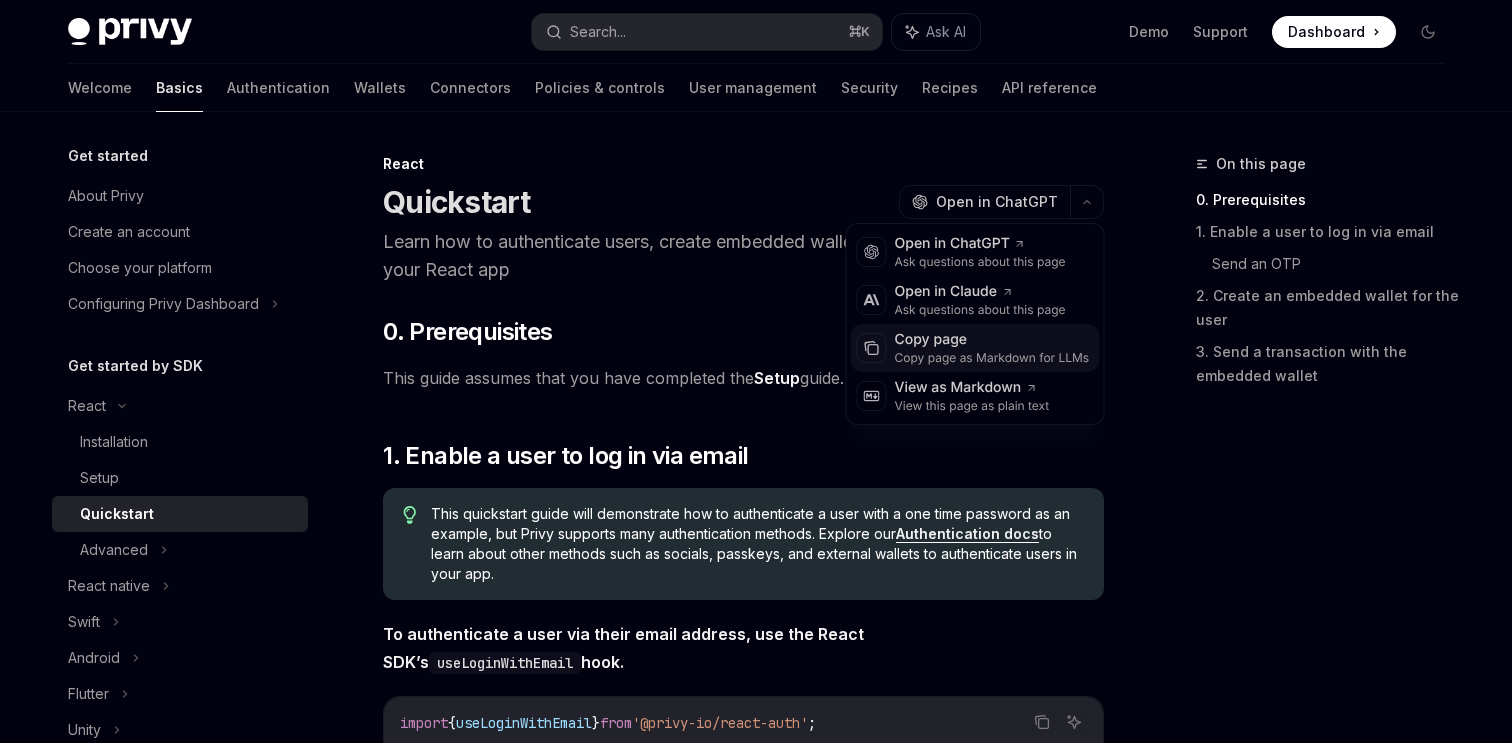 click on "Copy page as Markdown for LLMs" at bounding box center (992, 358) 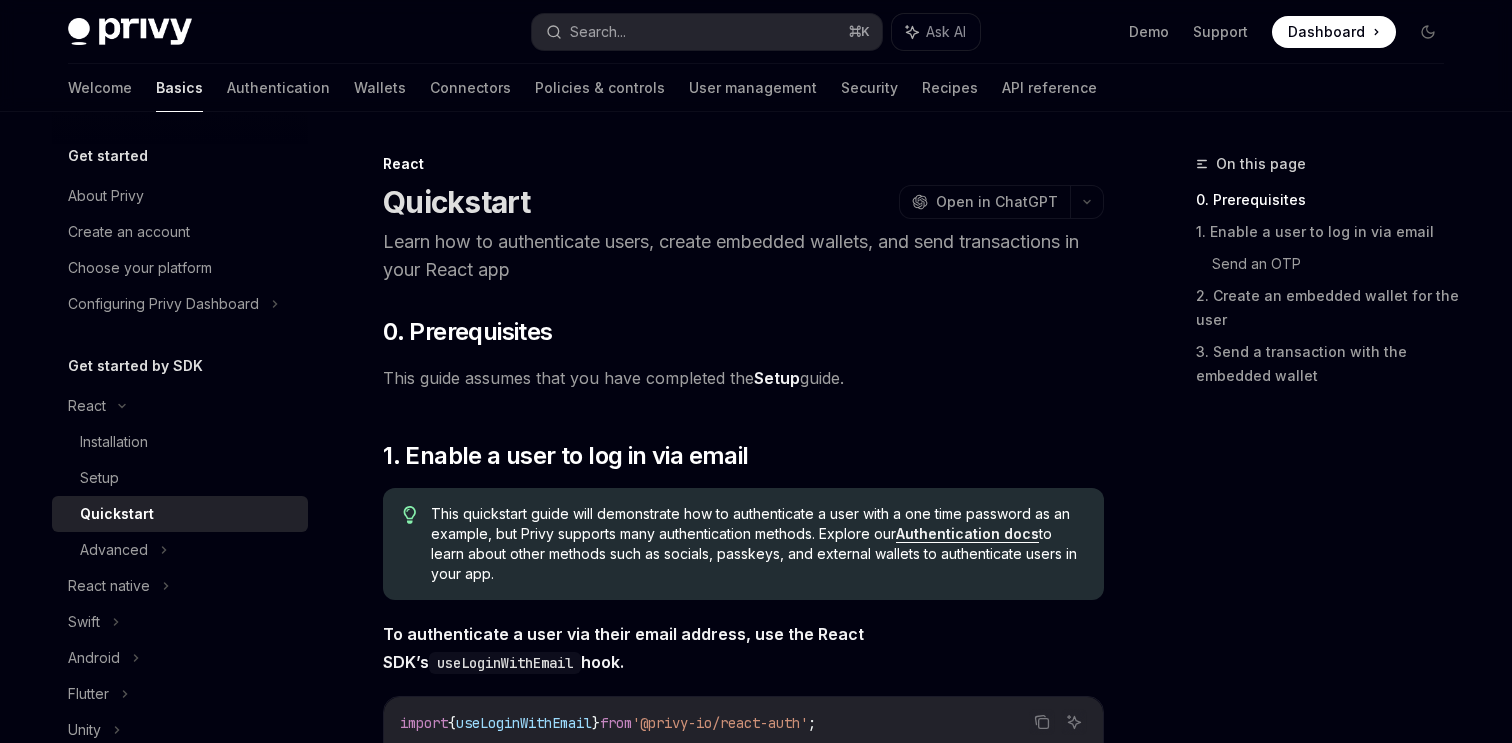 type 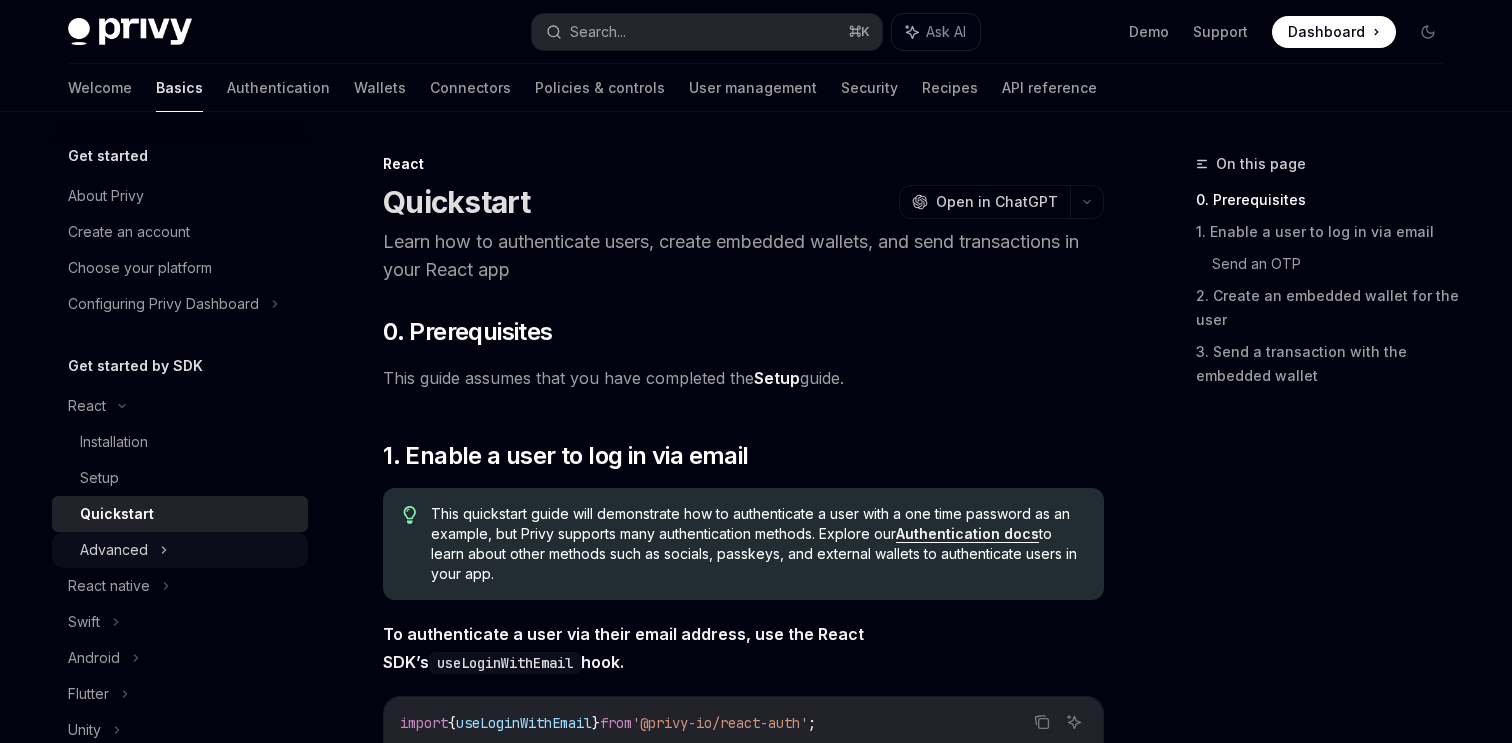 click on "Advanced" at bounding box center [180, 550] 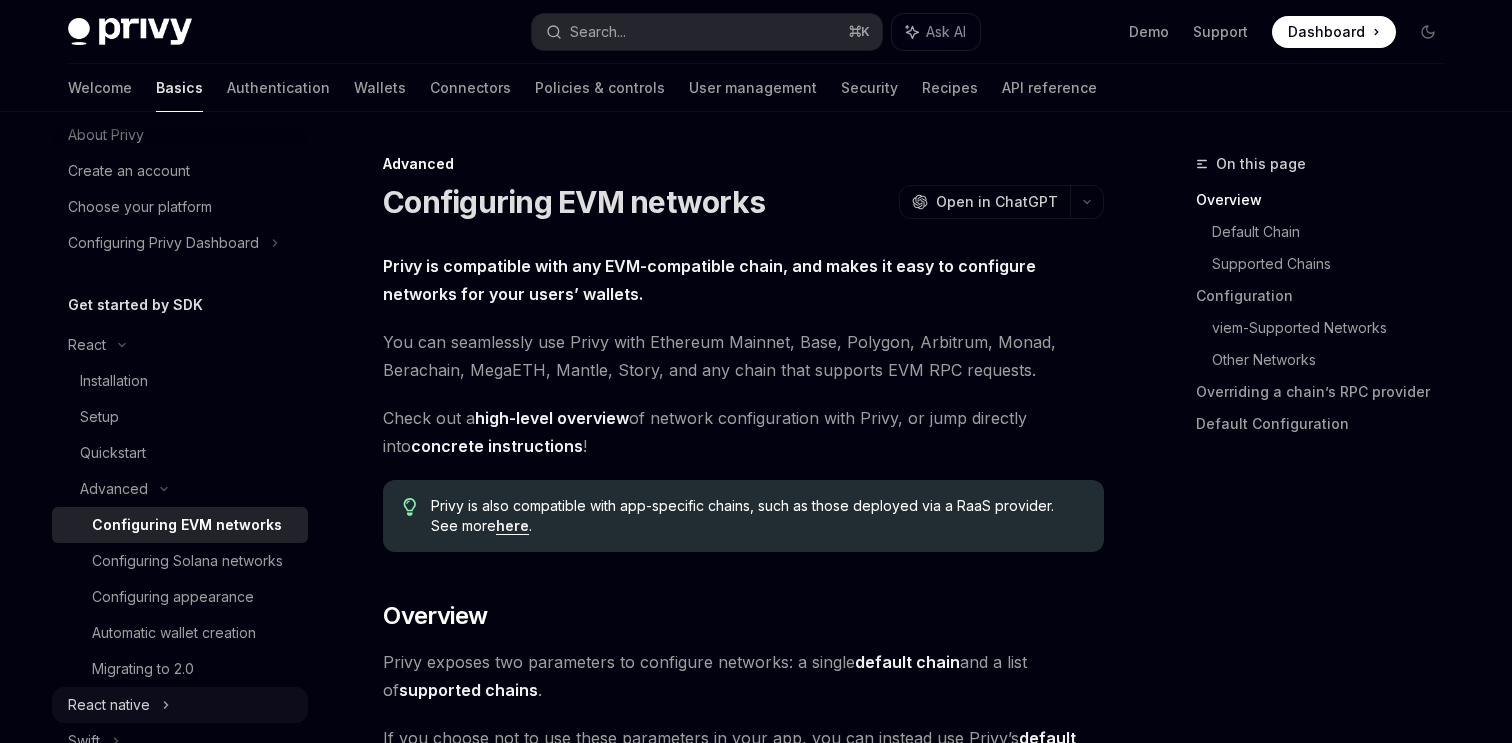scroll, scrollTop: 0, scrollLeft: 0, axis: both 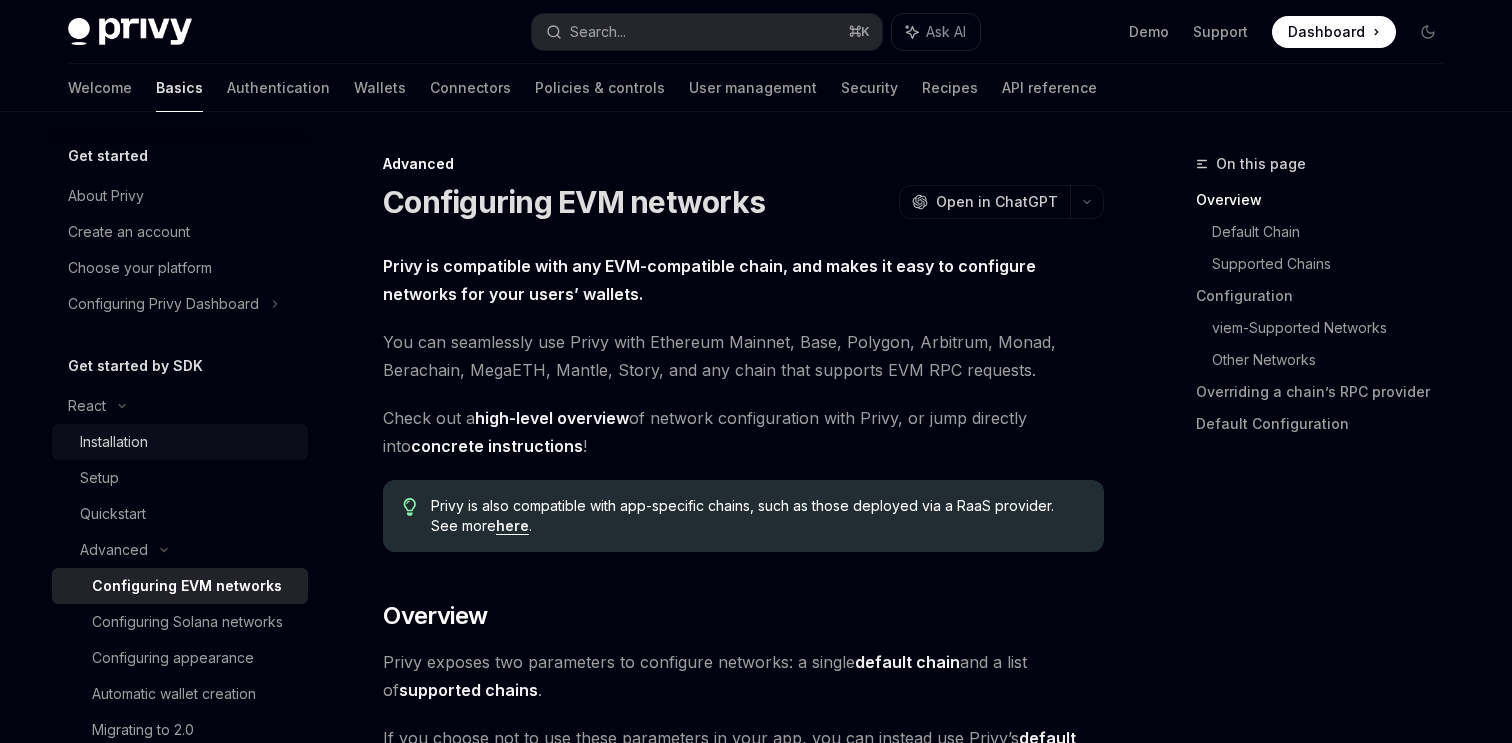 click on "Installation" at bounding box center [188, 442] 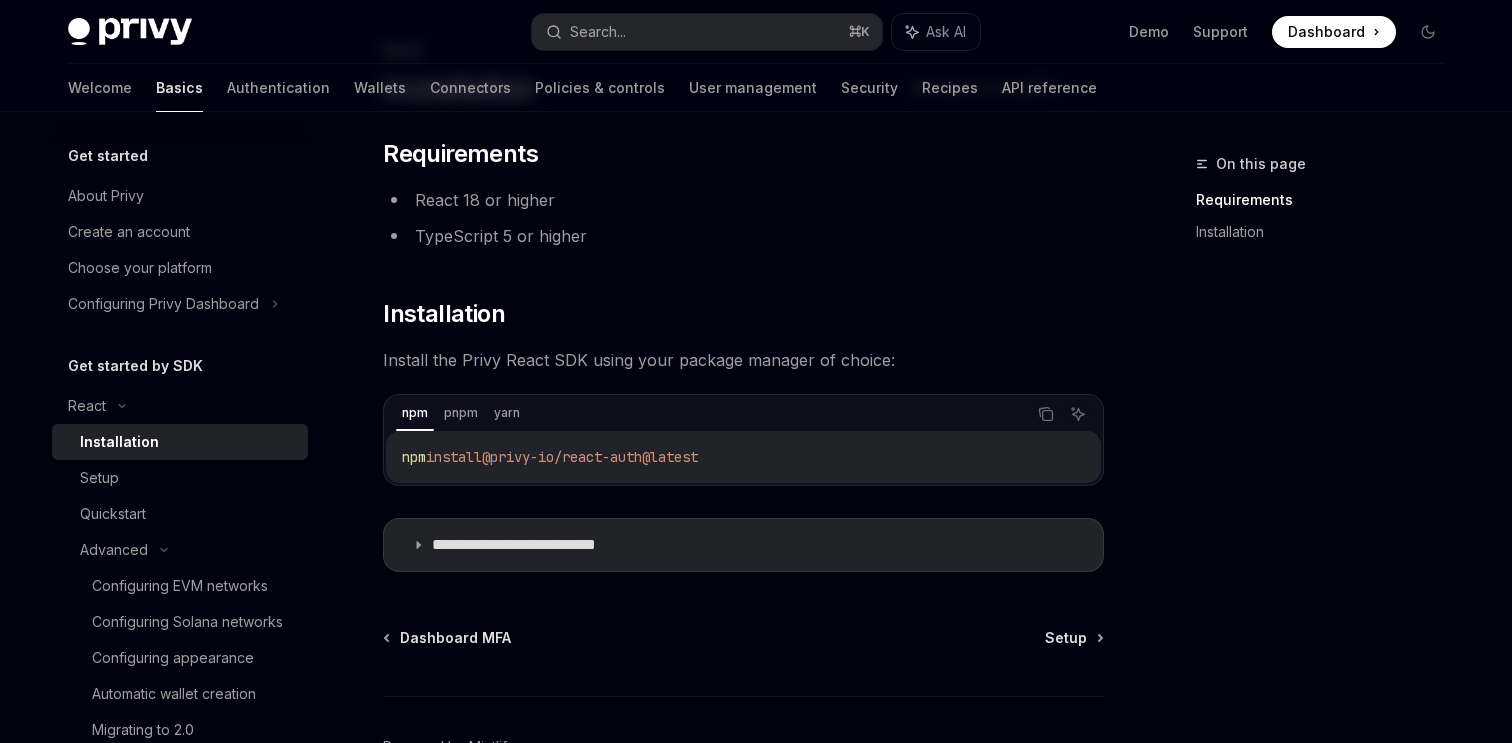 scroll, scrollTop: 240, scrollLeft: 0, axis: vertical 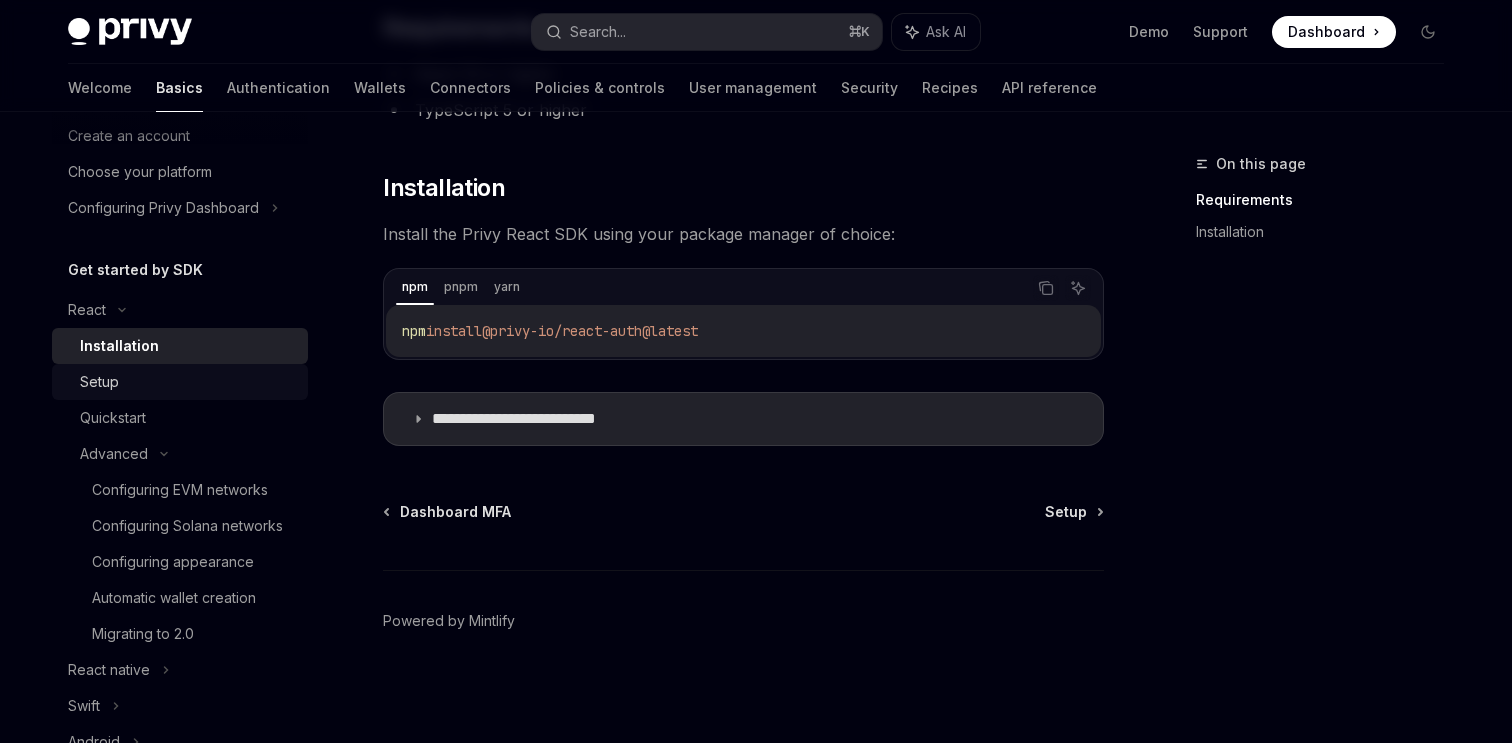 click on "Setup" at bounding box center (180, 382) 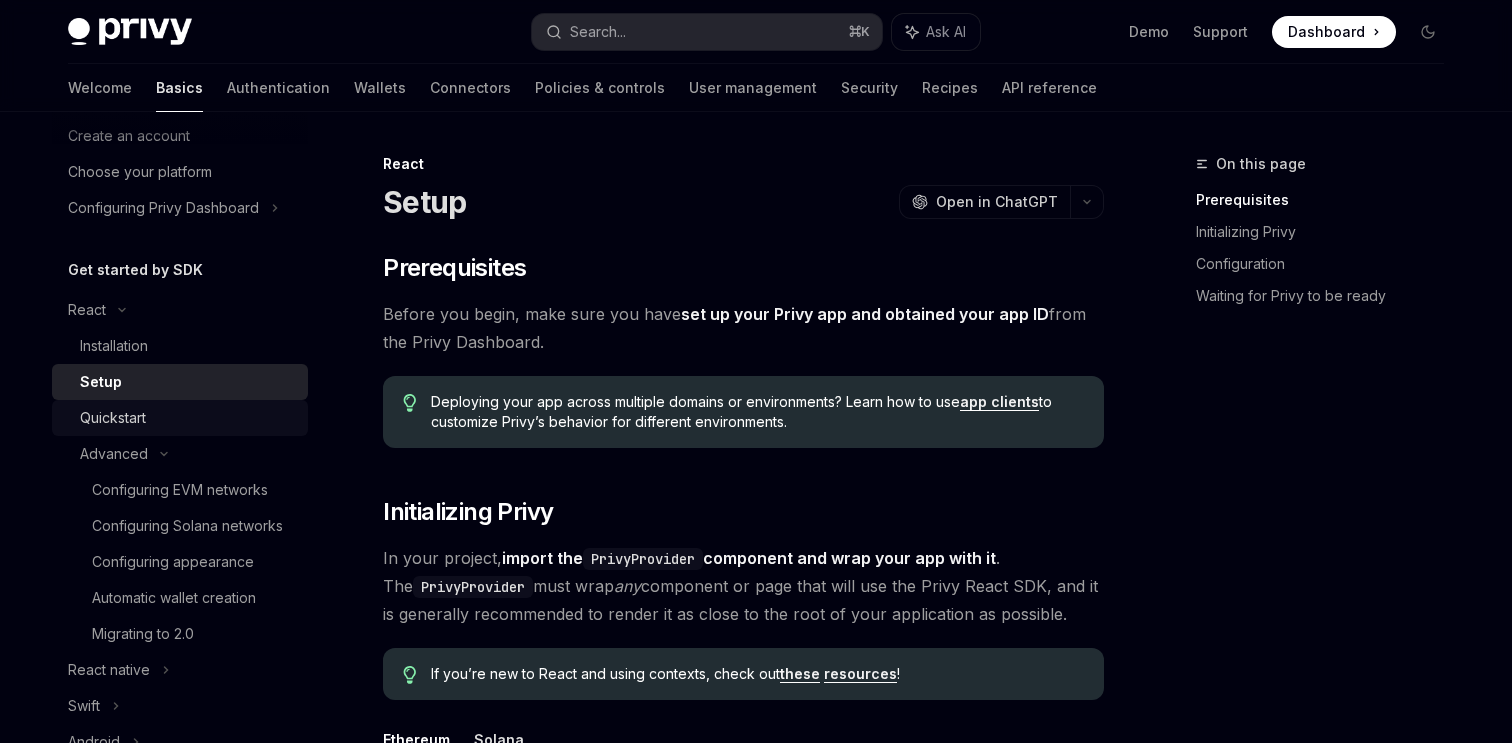 click on "Quickstart" at bounding box center [188, 418] 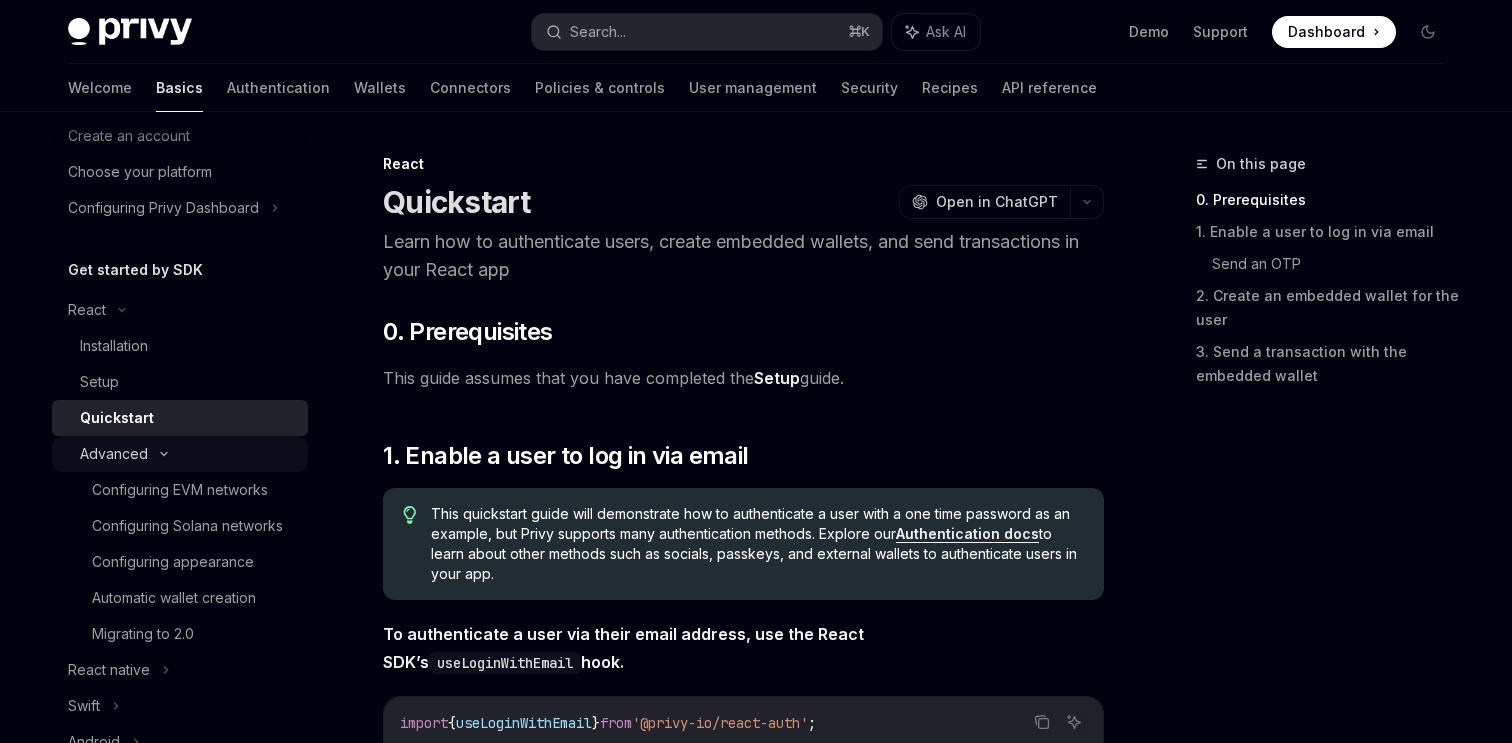 click 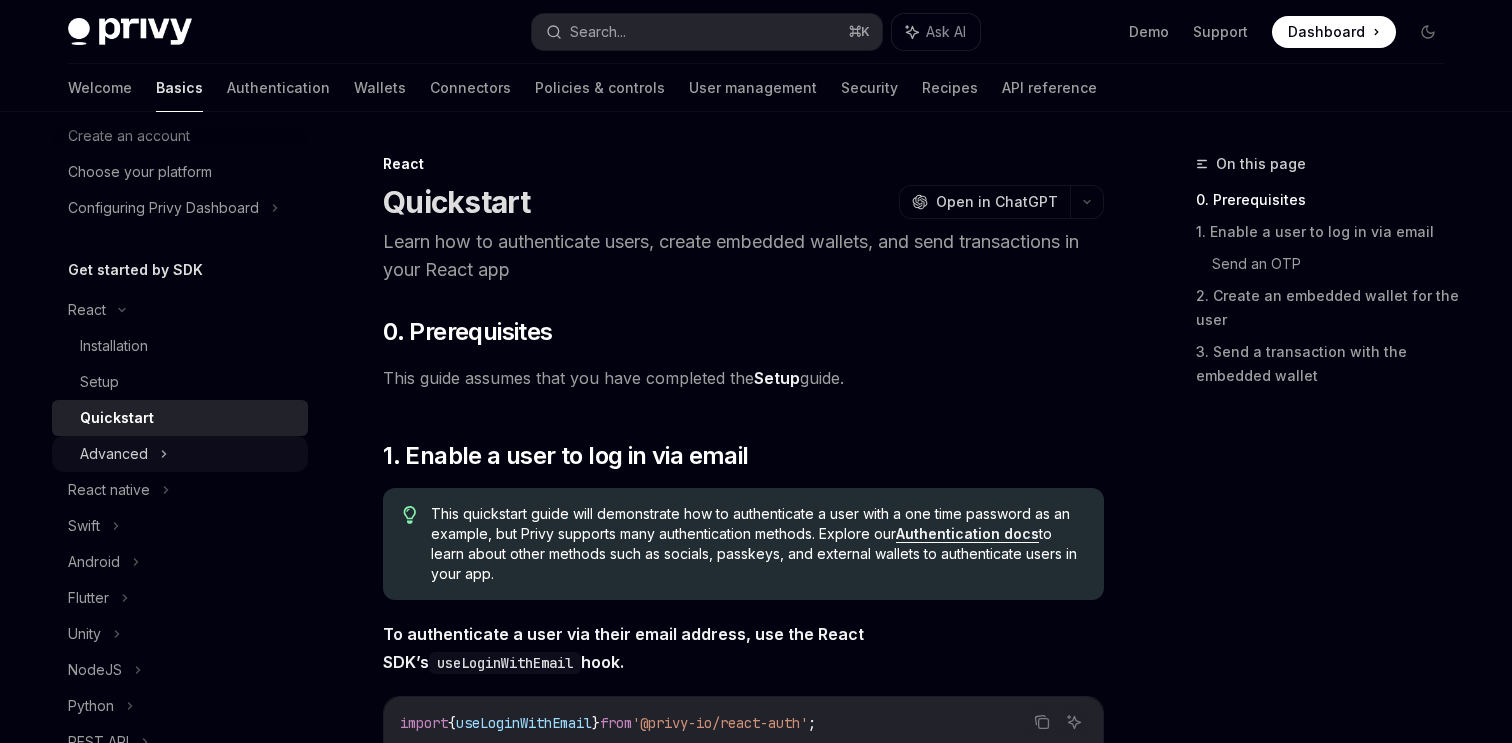 click on "Advanced" at bounding box center [180, 454] 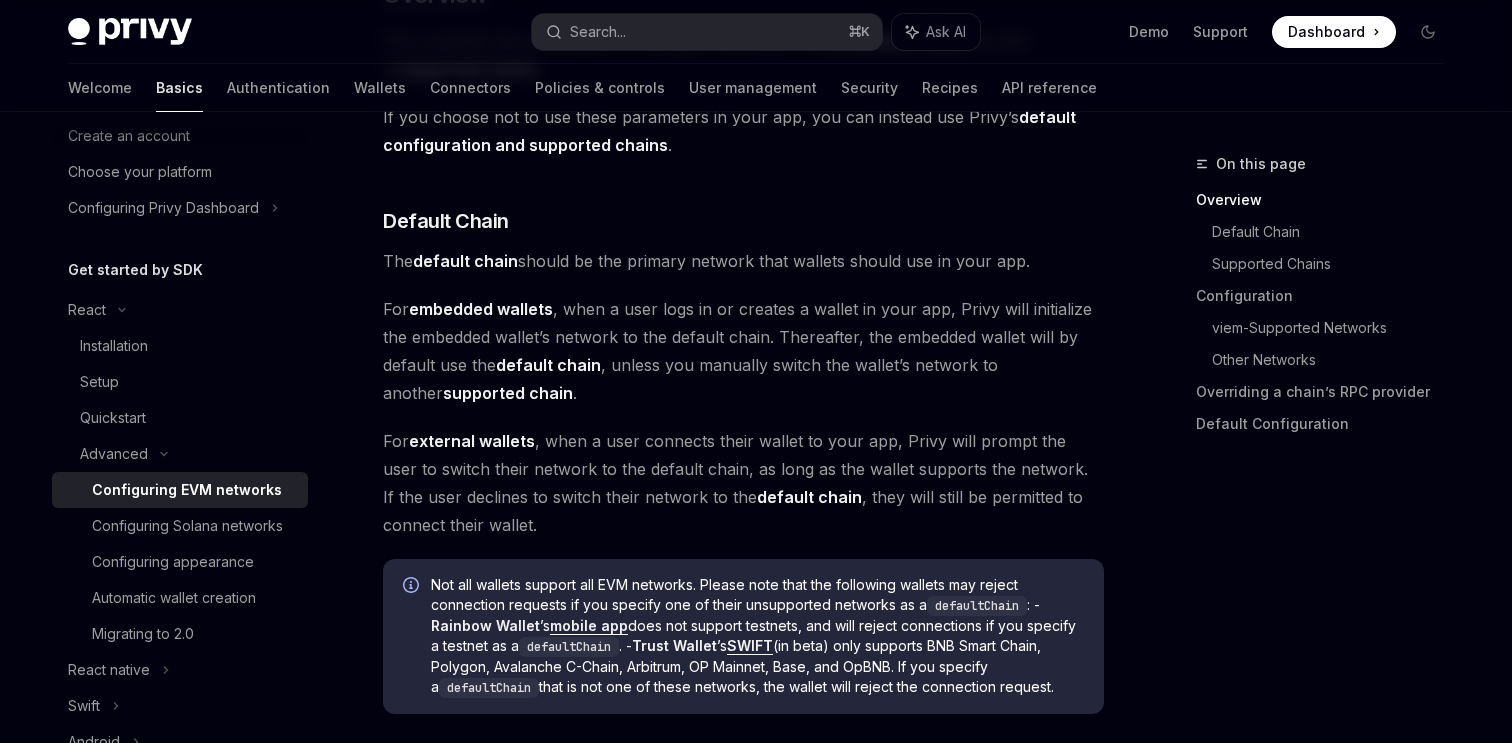 scroll, scrollTop: 650, scrollLeft: 0, axis: vertical 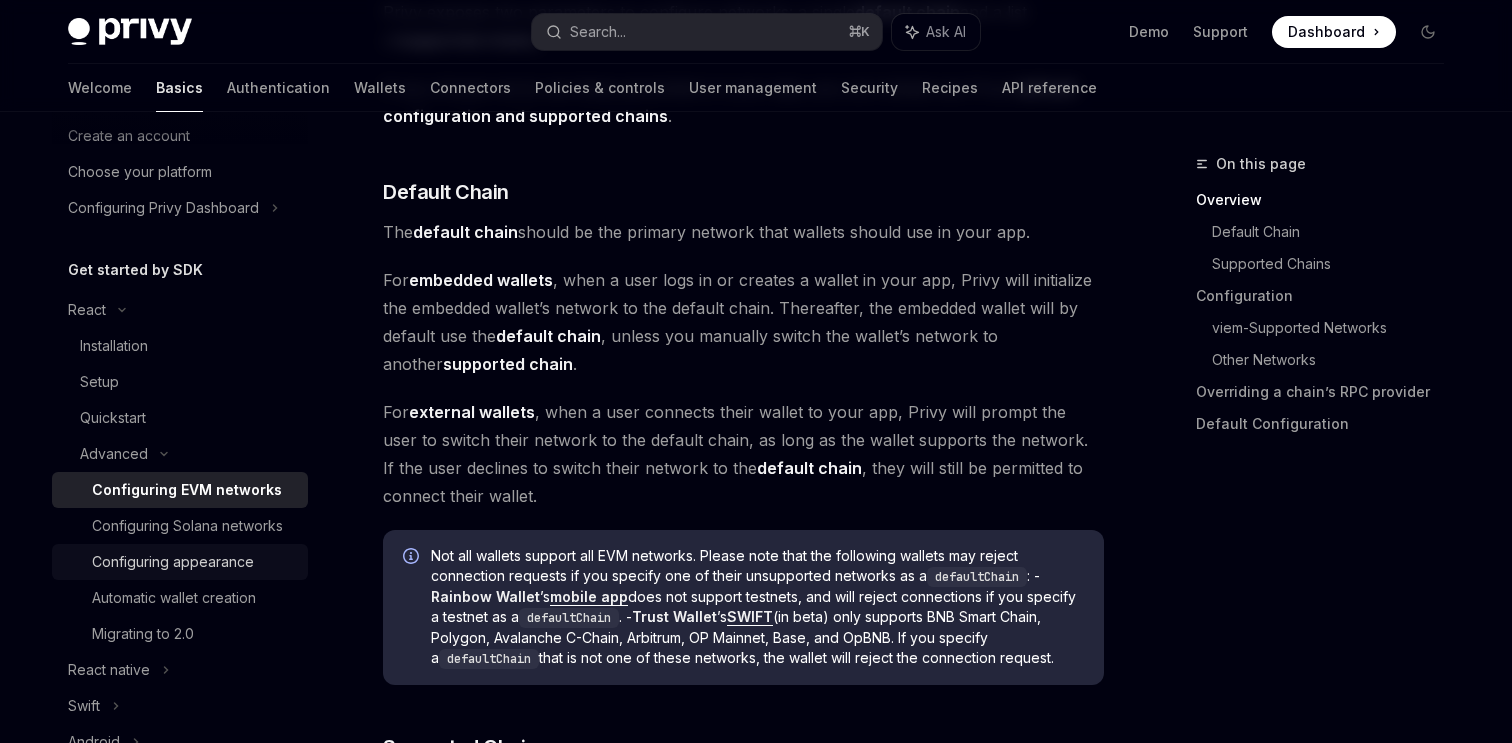 click on "Configuring appearance" at bounding box center (194, 562) 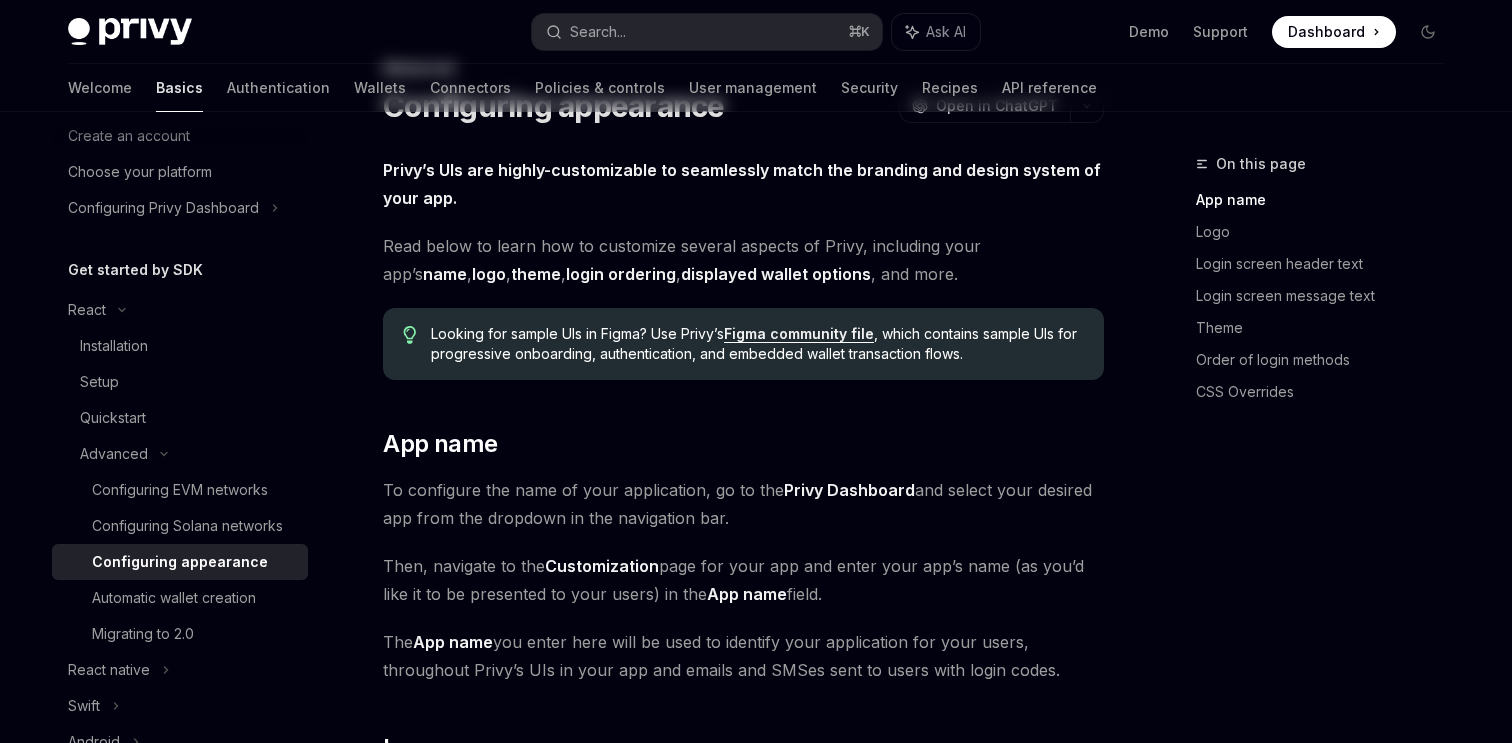scroll, scrollTop: 0, scrollLeft: 0, axis: both 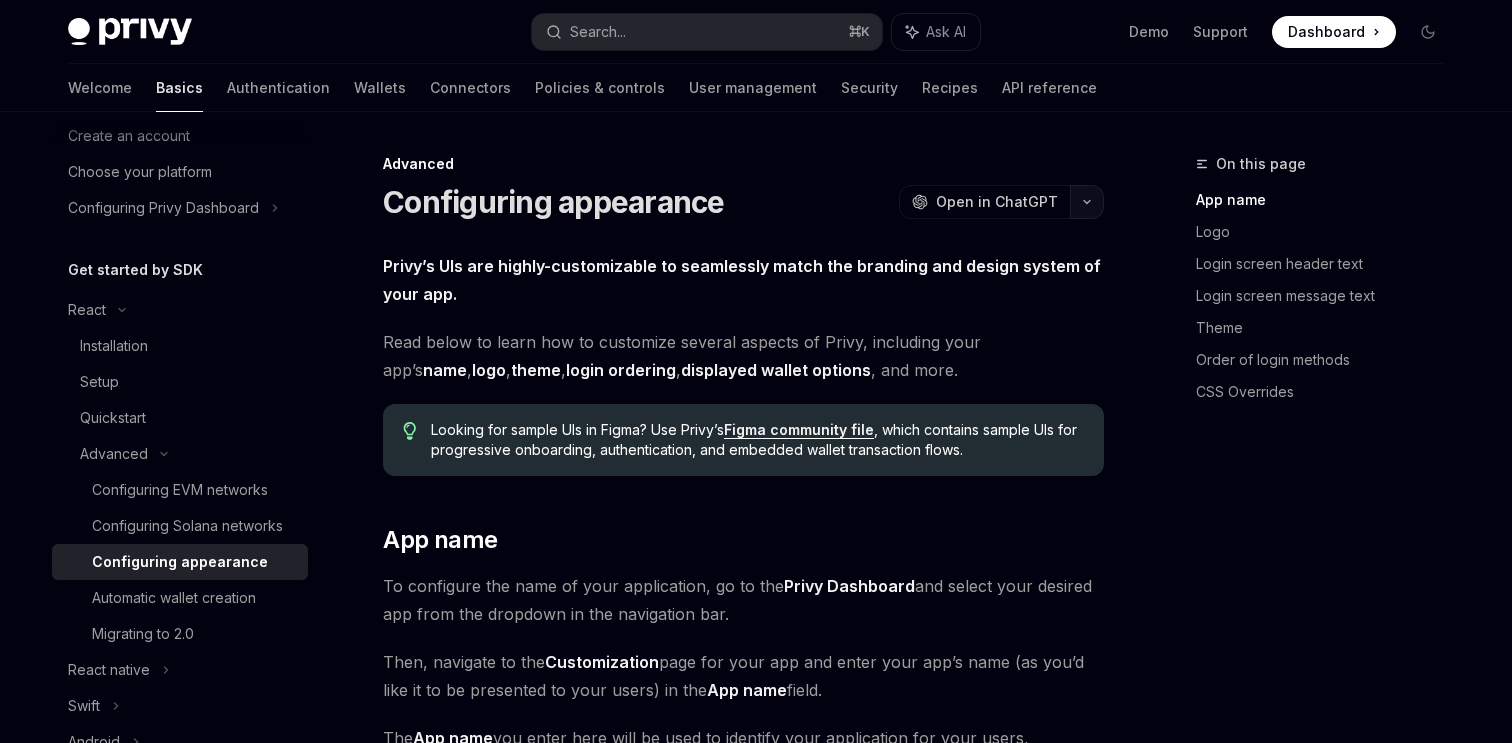 click 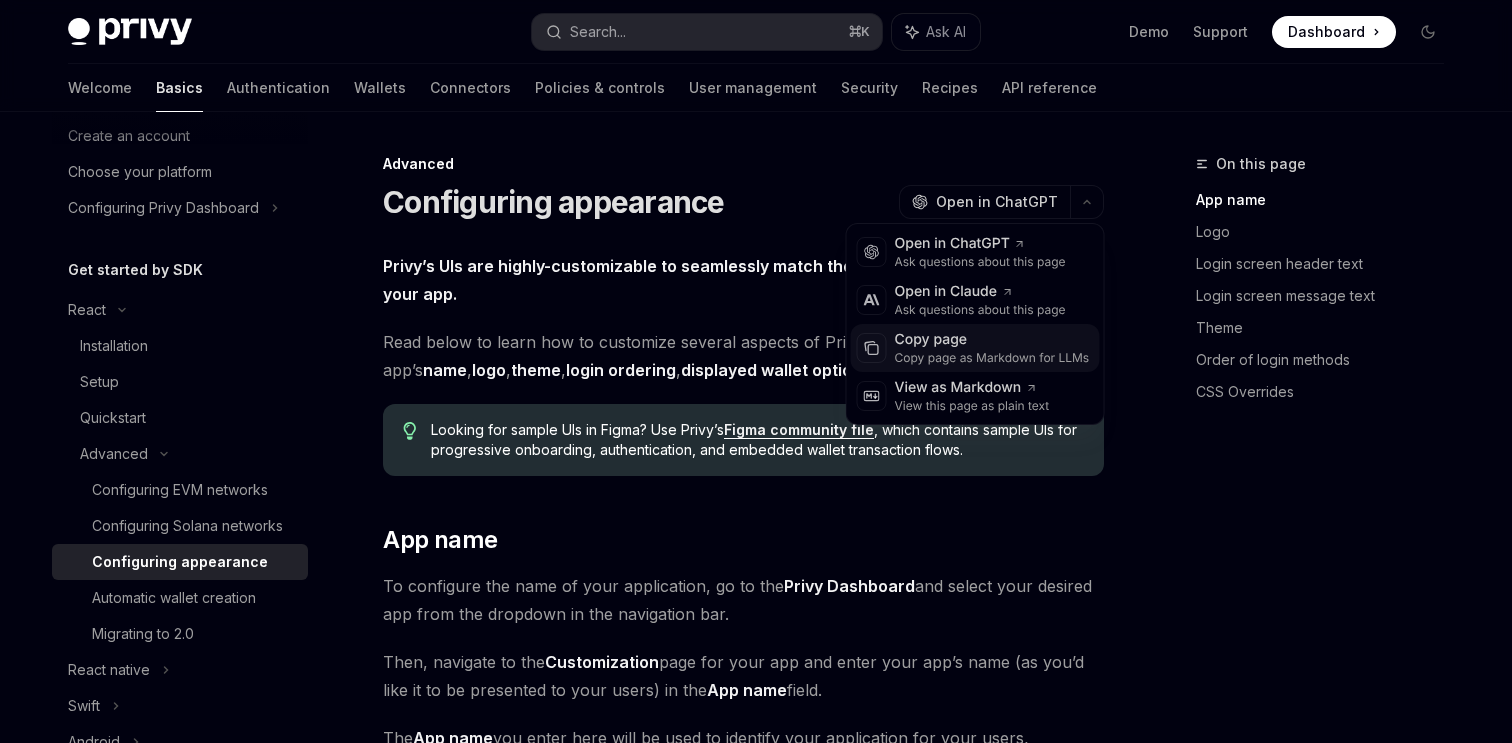 click on "Copy page" at bounding box center [992, 340] 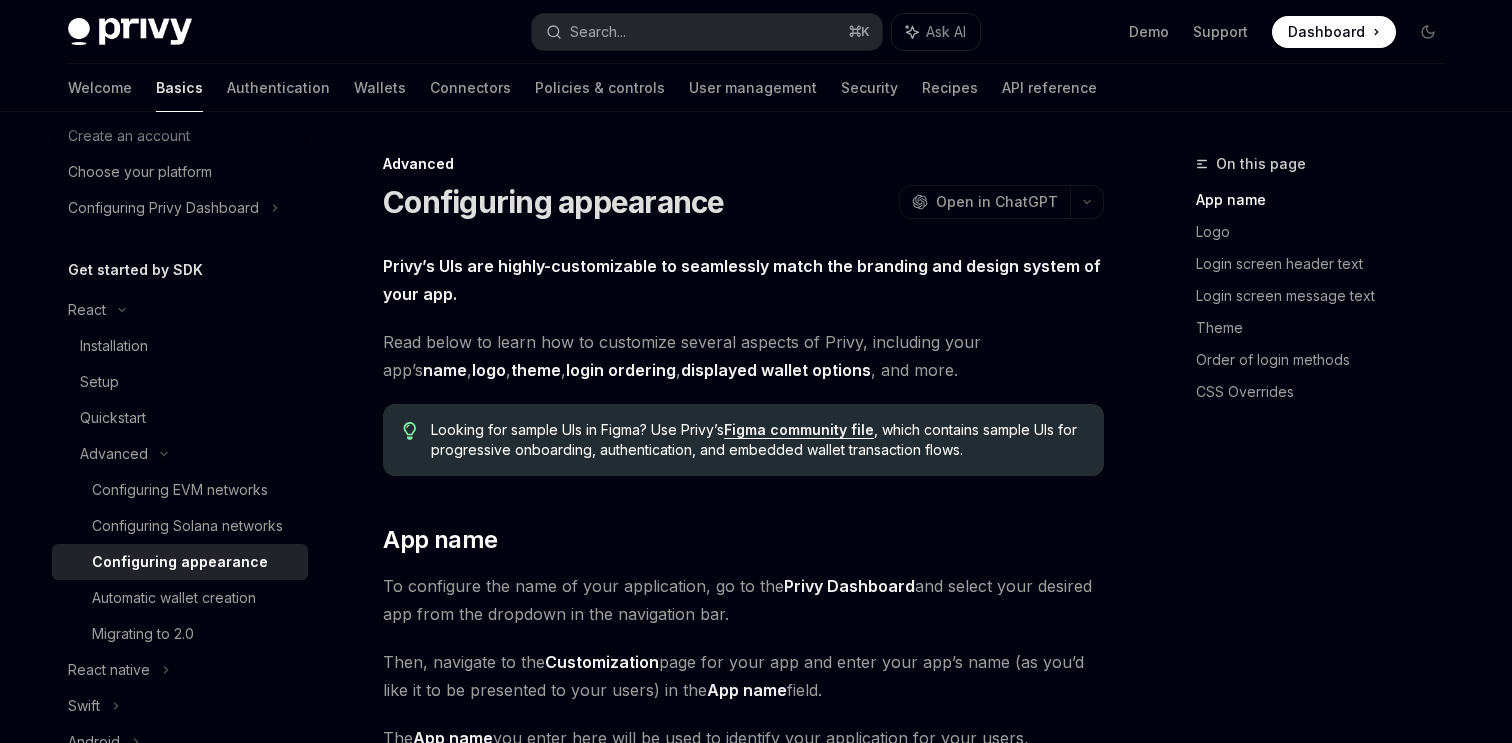 type 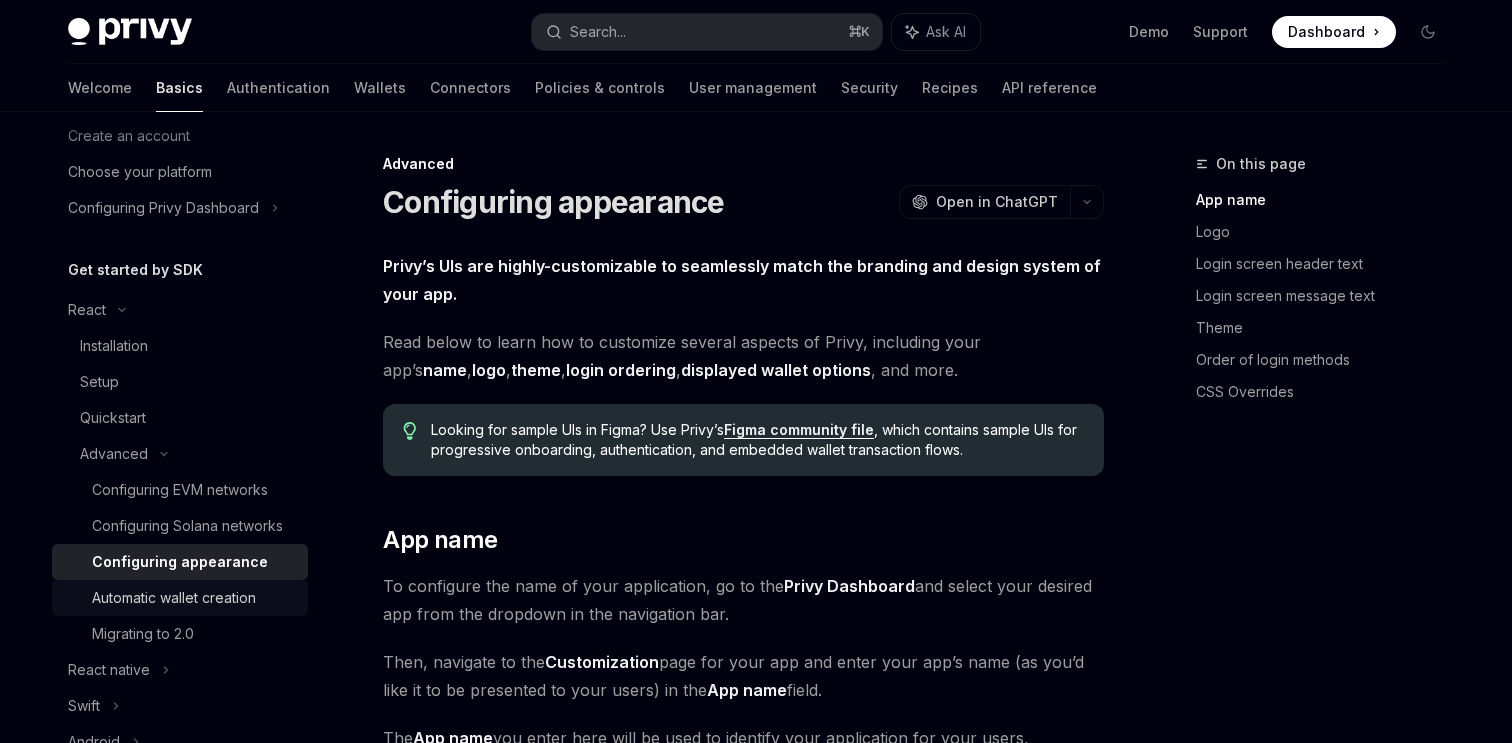 click on "Automatic wallet creation" at bounding box center (174, 598) 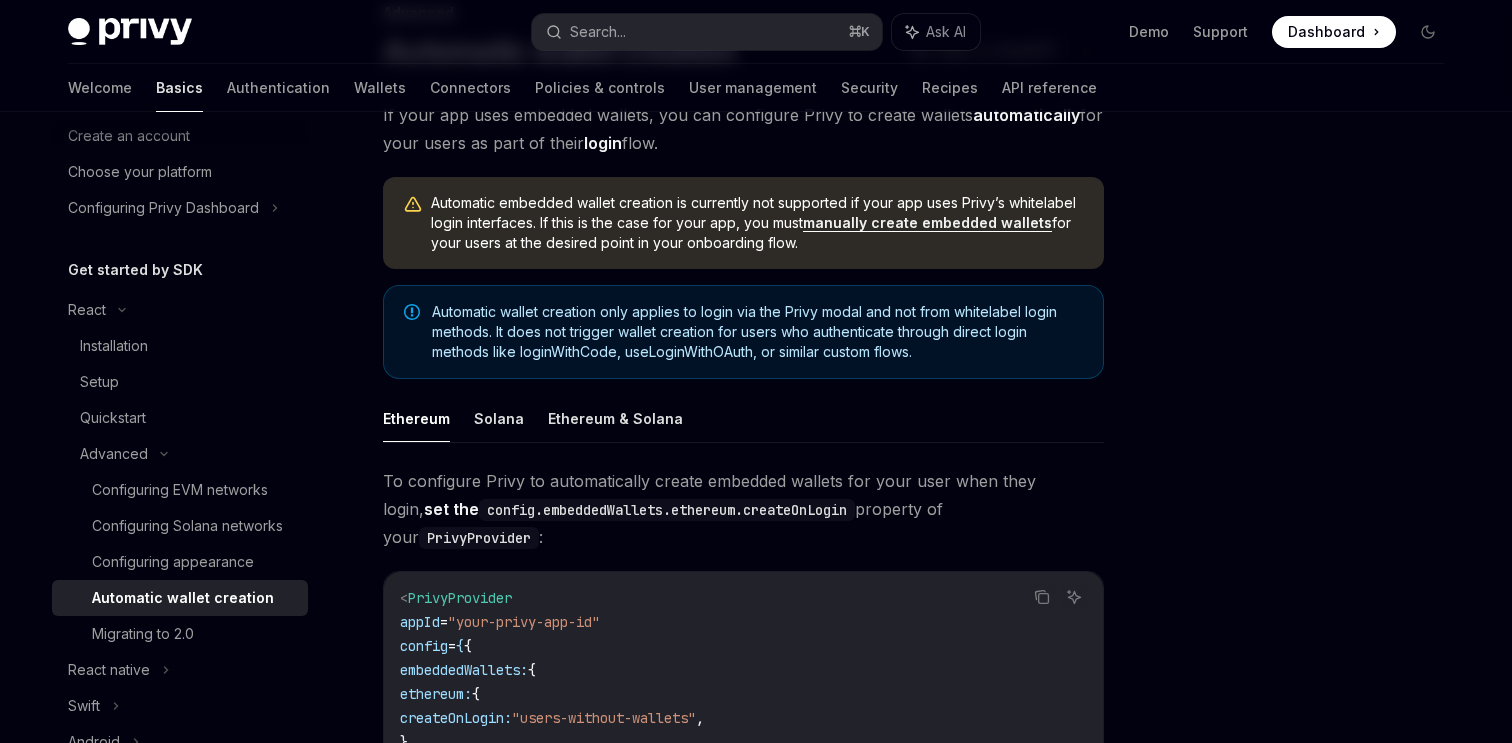 scroll, scrollTop: 0, scrollLeft: 0, axis: both 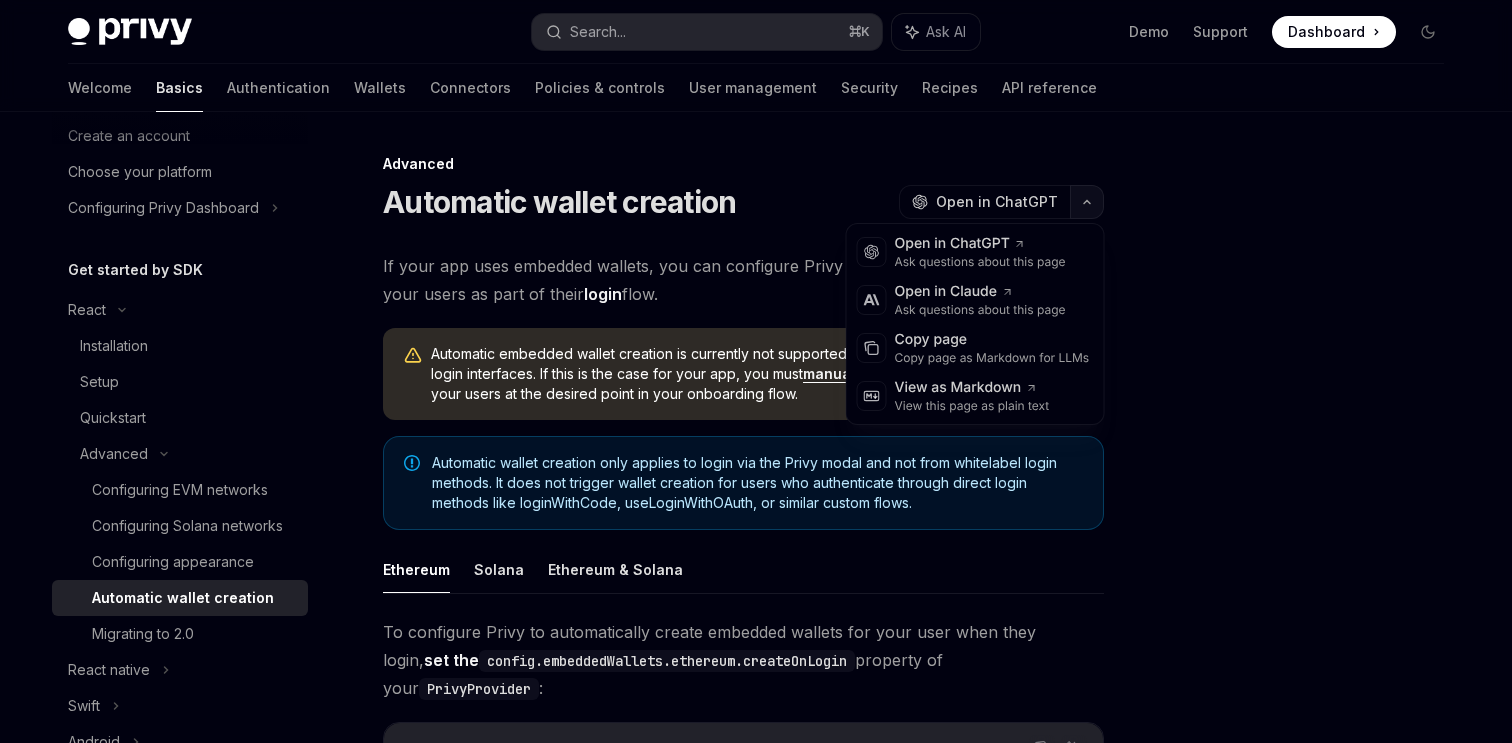 click 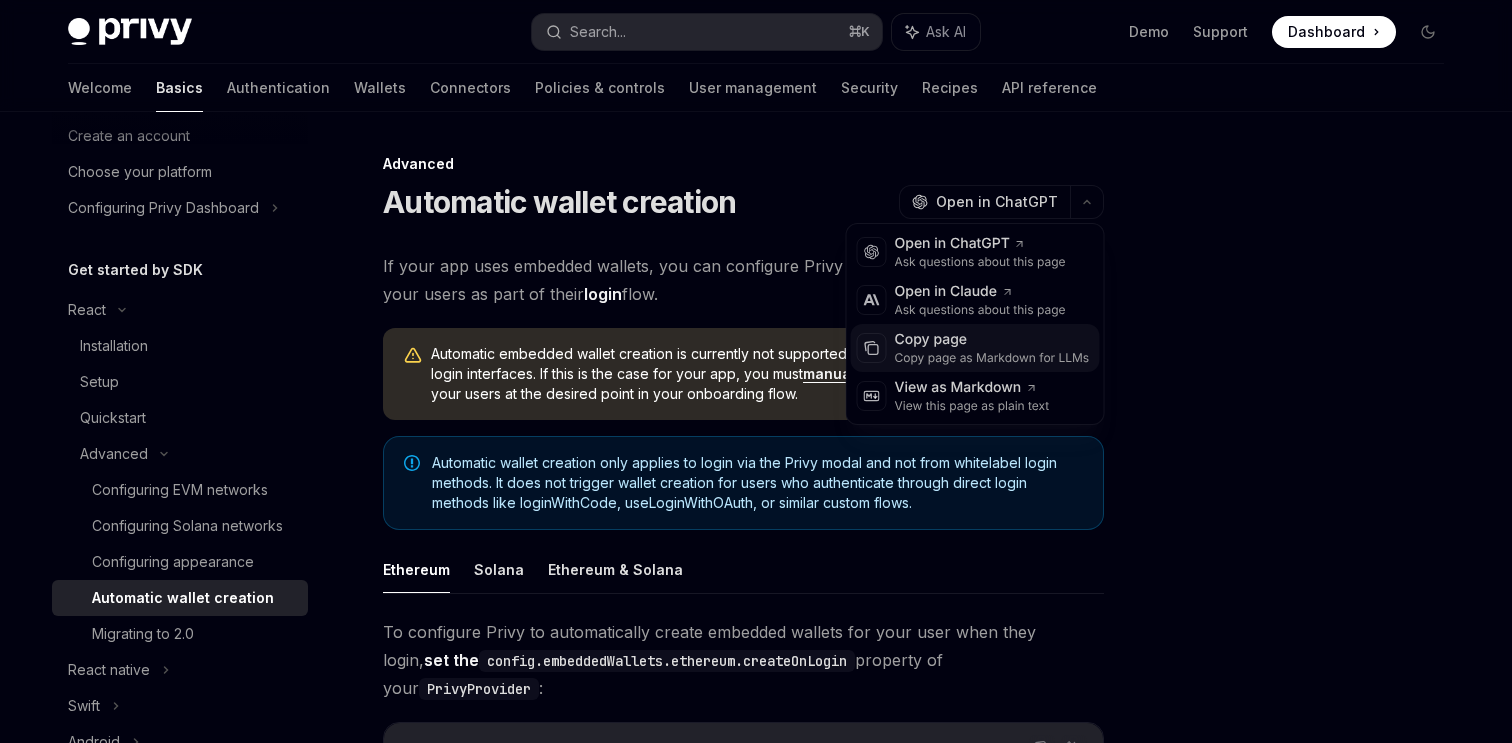 click on "Copy page" at bounding box center (992, 340) 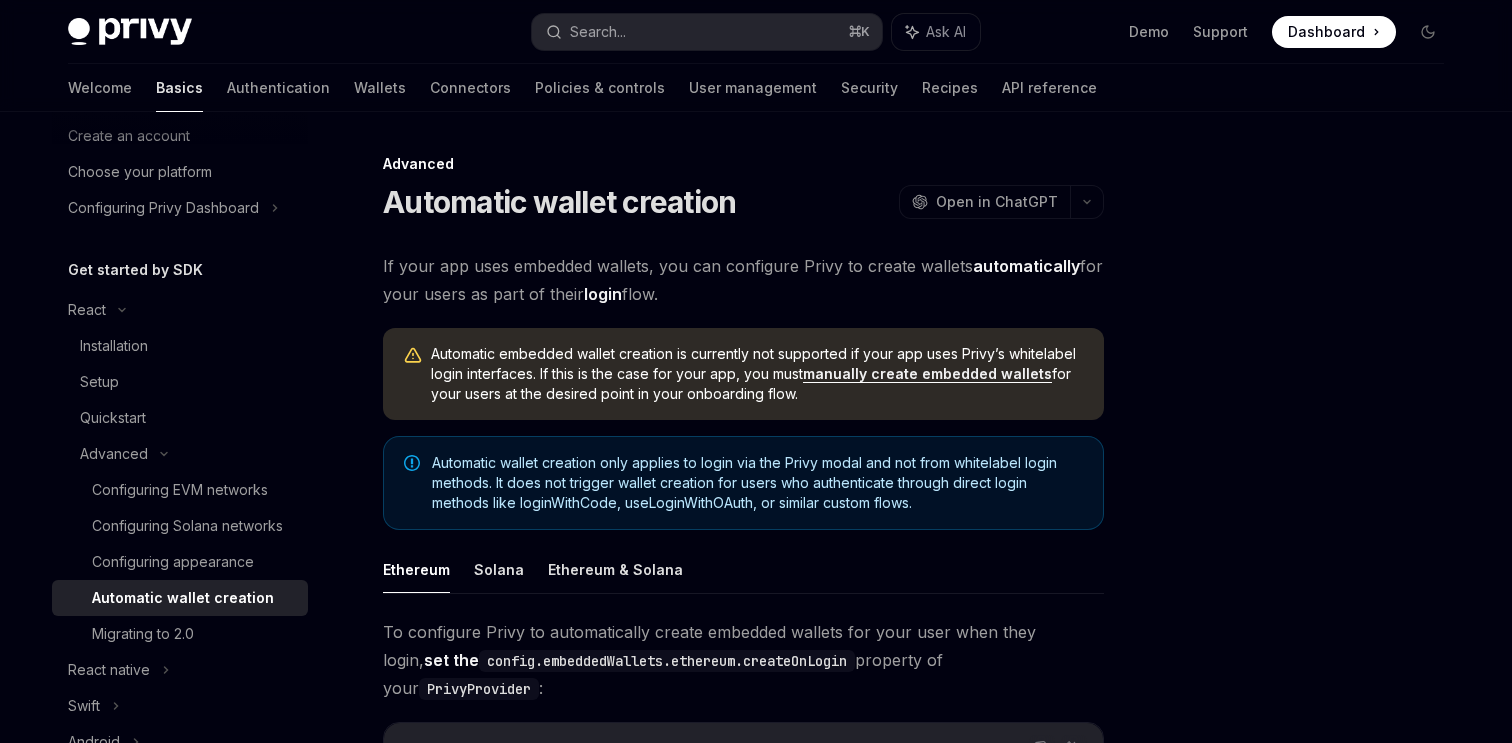 type 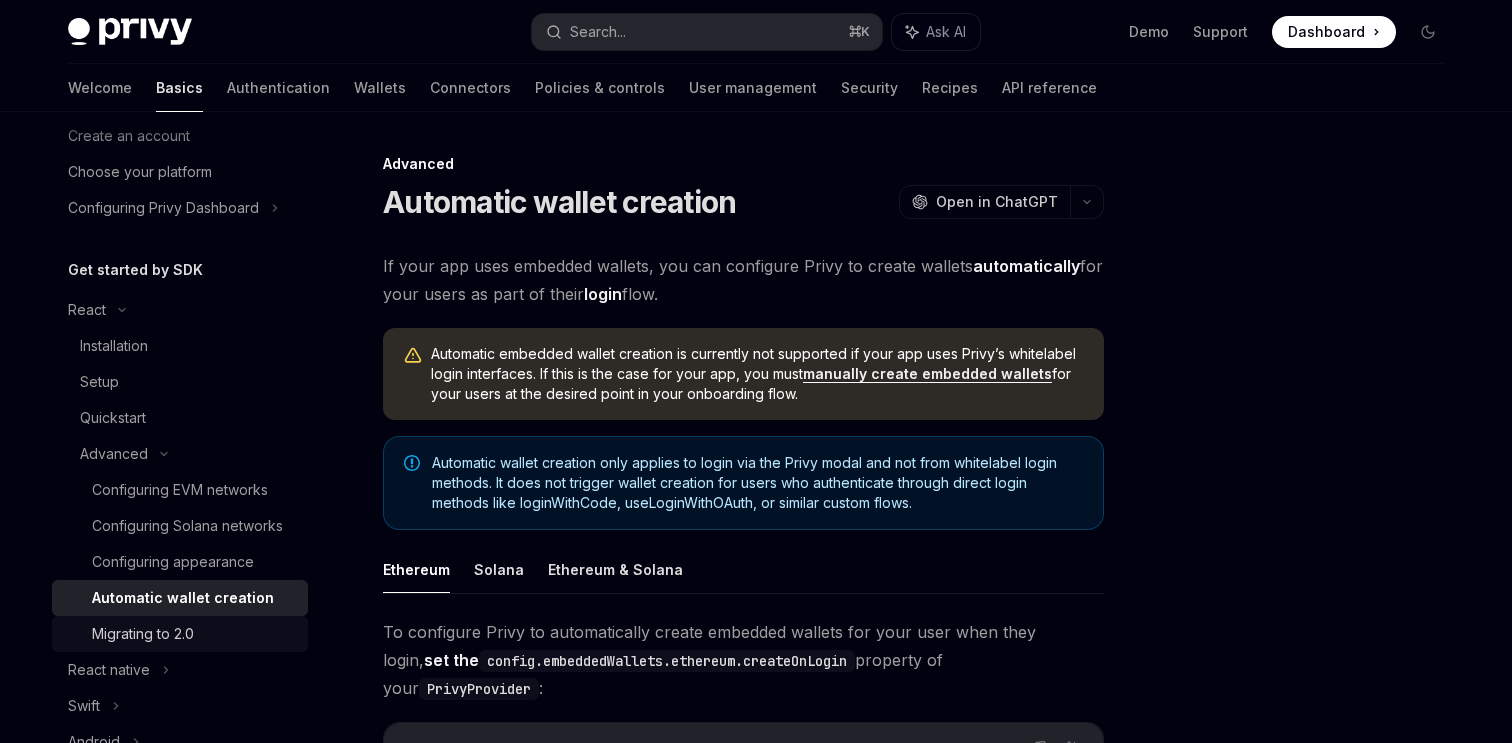 click on "Migrating to 2.0" at bounding box center [194, 634] 